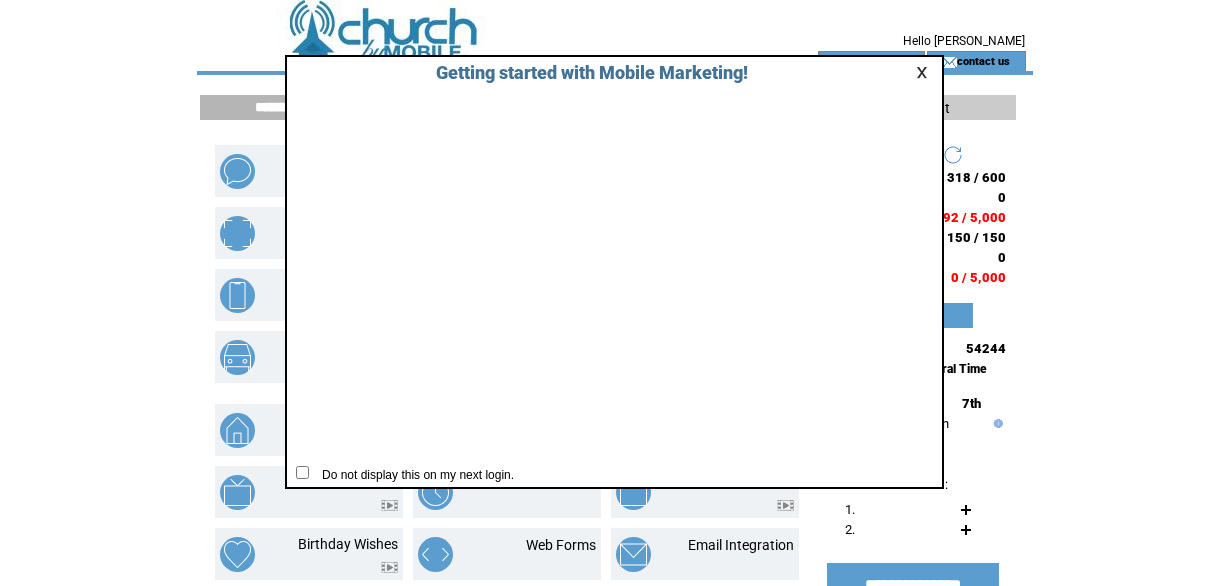 scroll, scrollTop: 0, scrollLeft: 0, axis: both 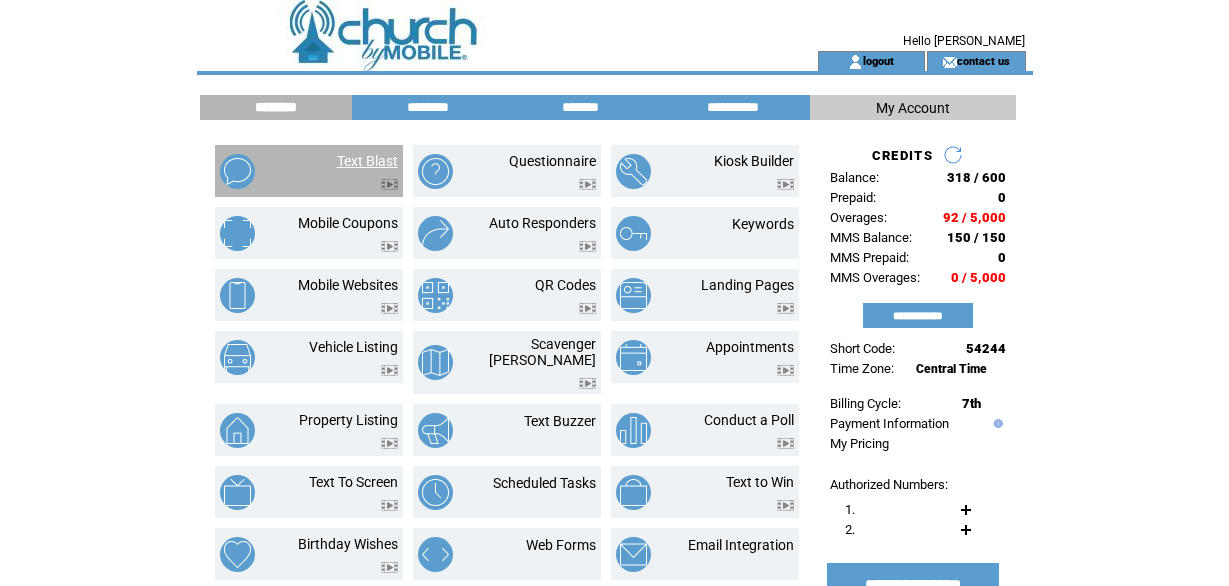 click on "Text Blast" at bounding box center (367, 161) 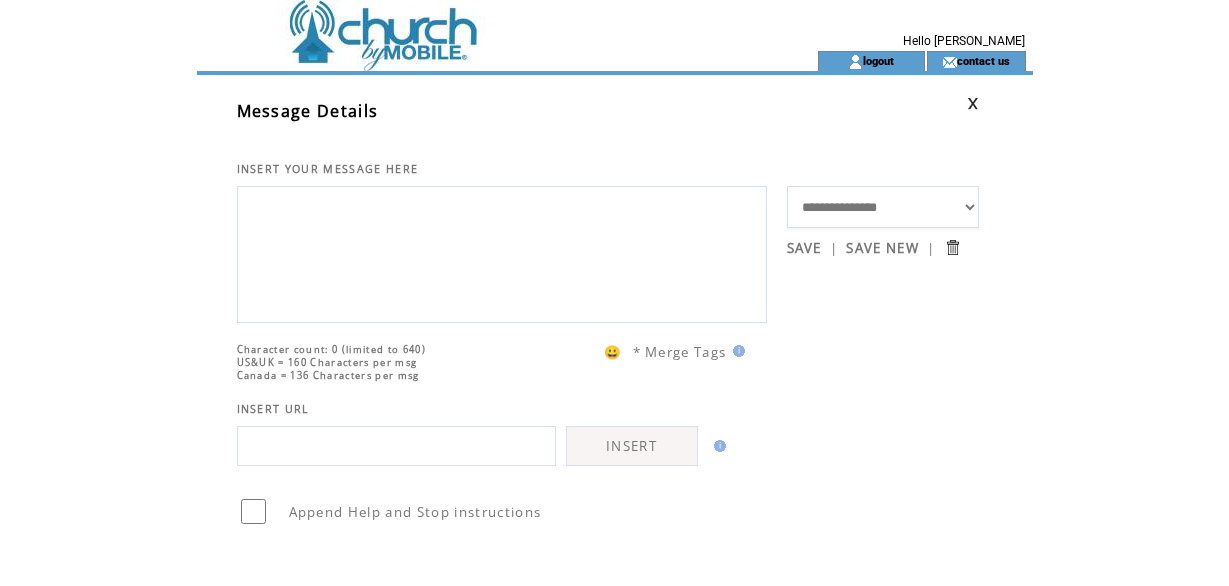 scroll, scrollTop: 0, scrollLeft: 0, axis: both 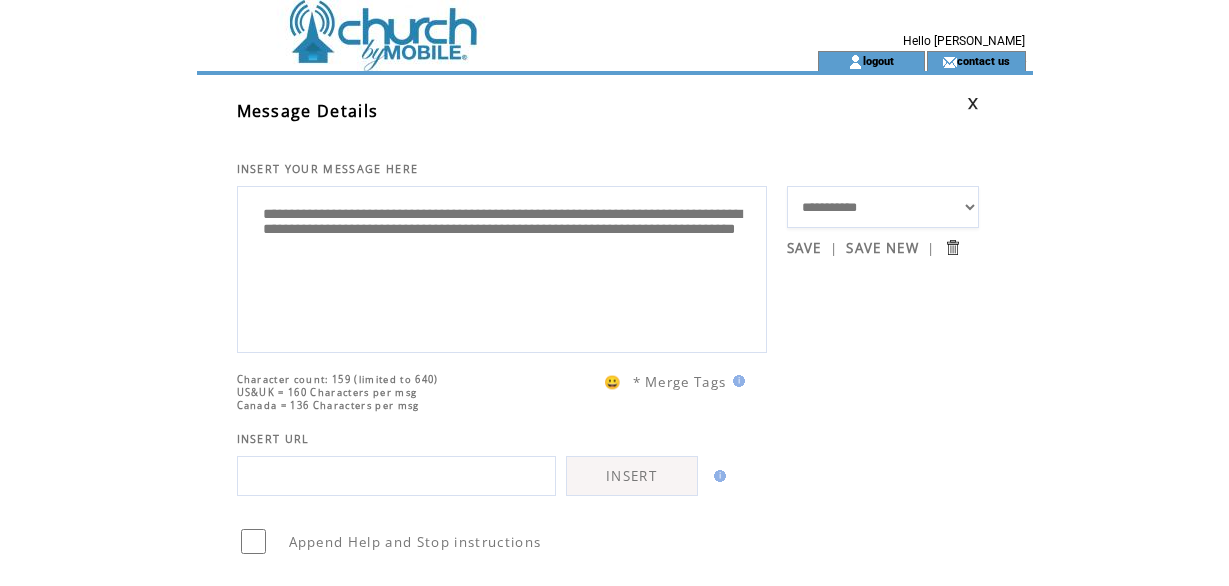 drag, startPoint x: 728, startPoint y: 267, endPoint x: 155, endPoint y: 197, distance: 577.2599 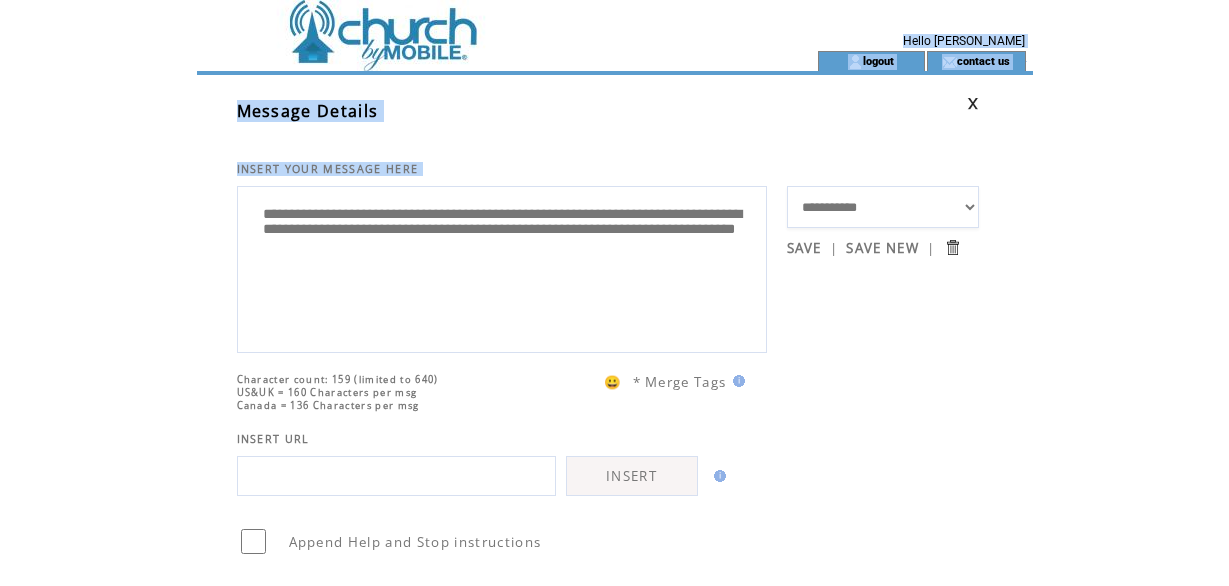 drag, startPoint x: 747, startPoint y: 267, endPoint x: 60, endPoint y: 161, distance: 695.12946 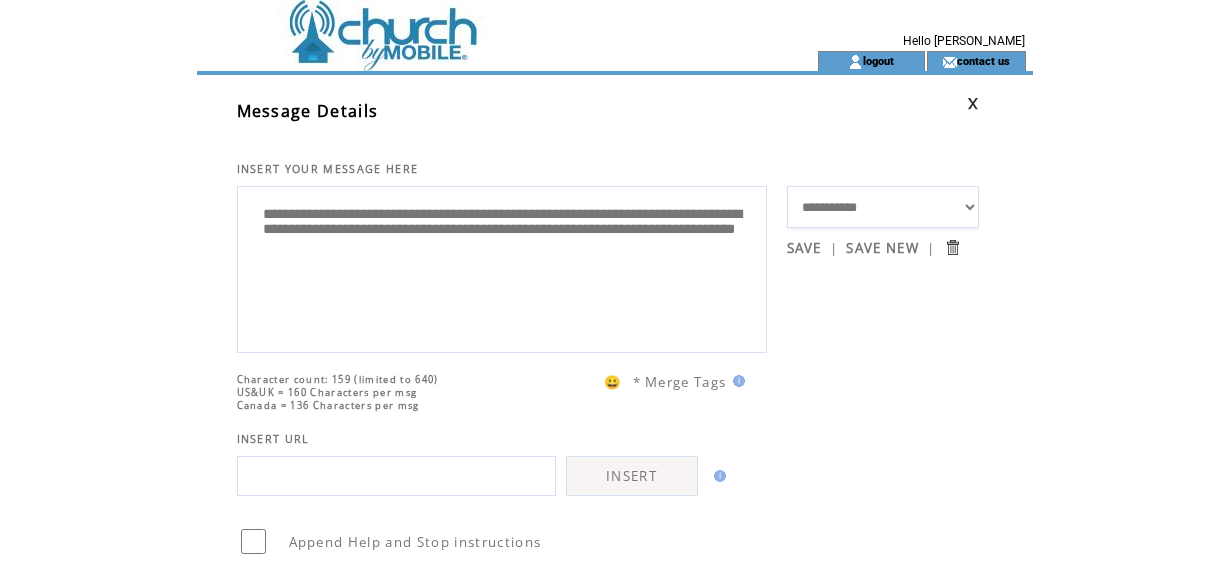 click on "**********" at bounding box center [502, 267] 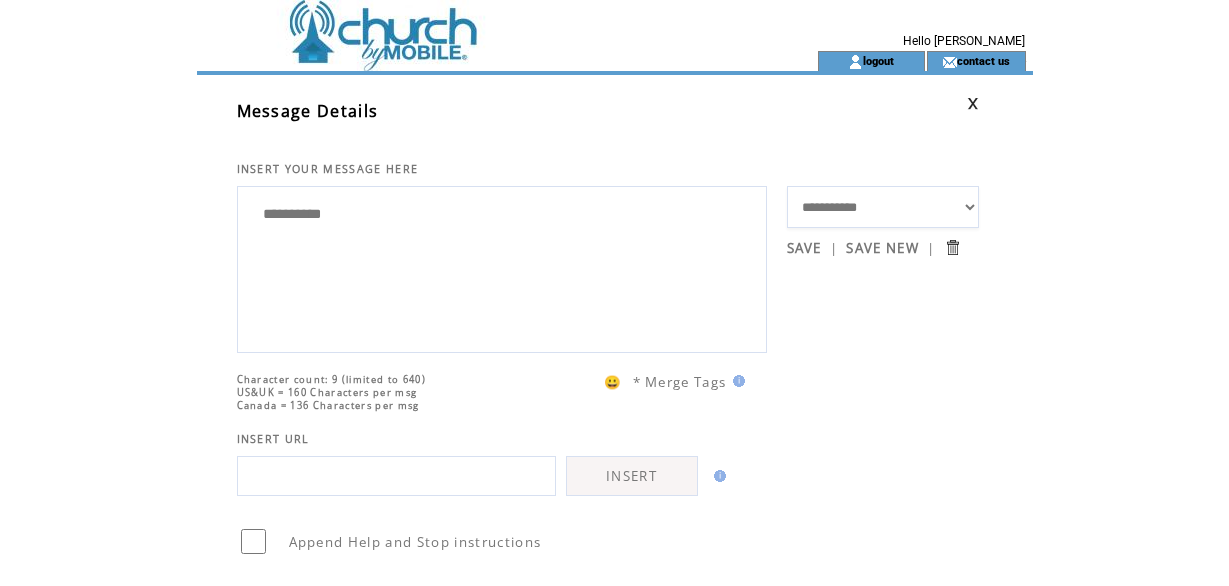 click at bounding box center [736, 381] 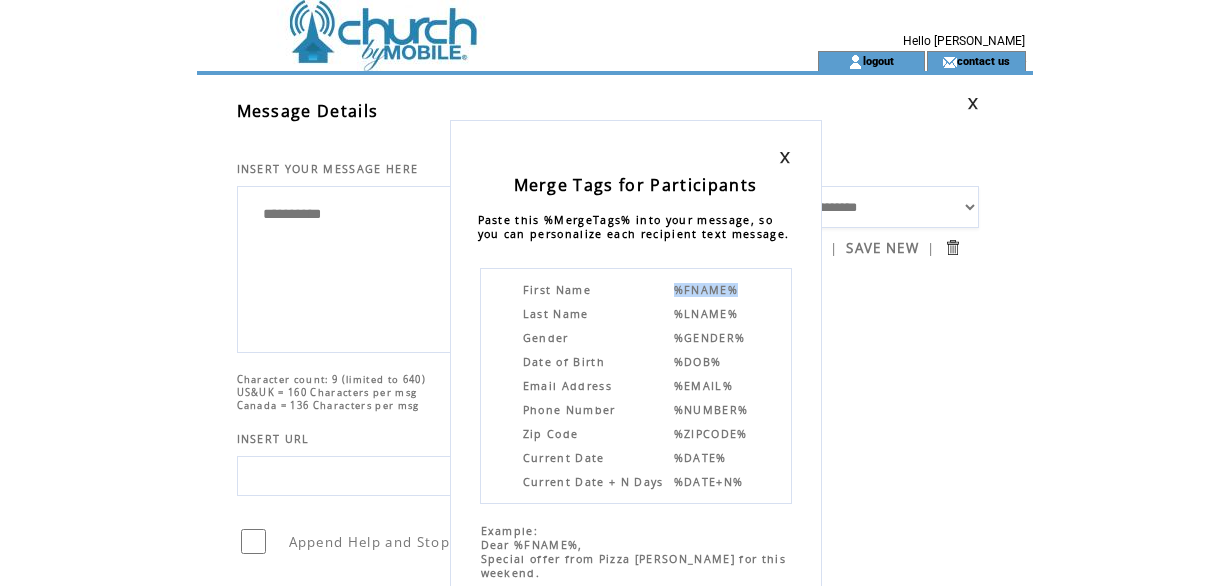 drag, startPoint x: 664, startPoint y: 296, endPoint x: 738, endPoint y: 298, distance: 74.02702 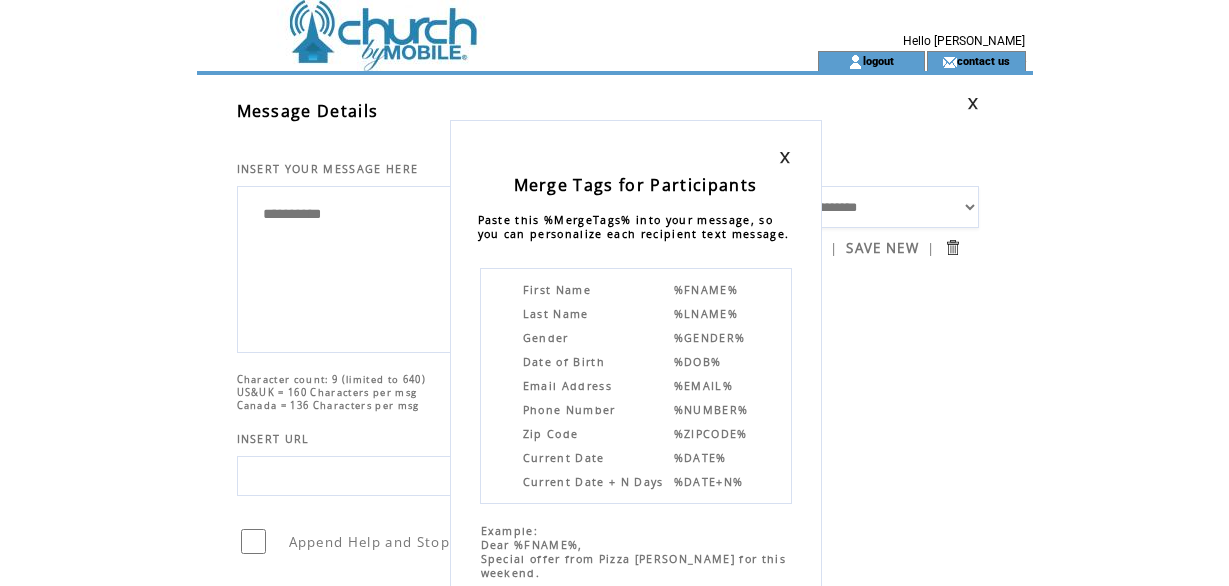 click on "Merge Tags for Participants
Paste this %MergeTags% into your message, so you can personalize each recipient text message.
First Name %FNAME%
Last Name %LNAME%
Gender %GENDER%
Date of Birth %DOB%
Email Address %EMAIL%
Phone Number %NUMBER%
Zip Code %ZIPCODE%
Current Date %DATE%
Current Date + N Days %DATE+N%
Example:
Dear %FNAME%,
Special offer from Pizza Joe for this weekend.
* if our records does not have the information the Merge Tag will be dropped from the message." at bounding box center [614, 293] 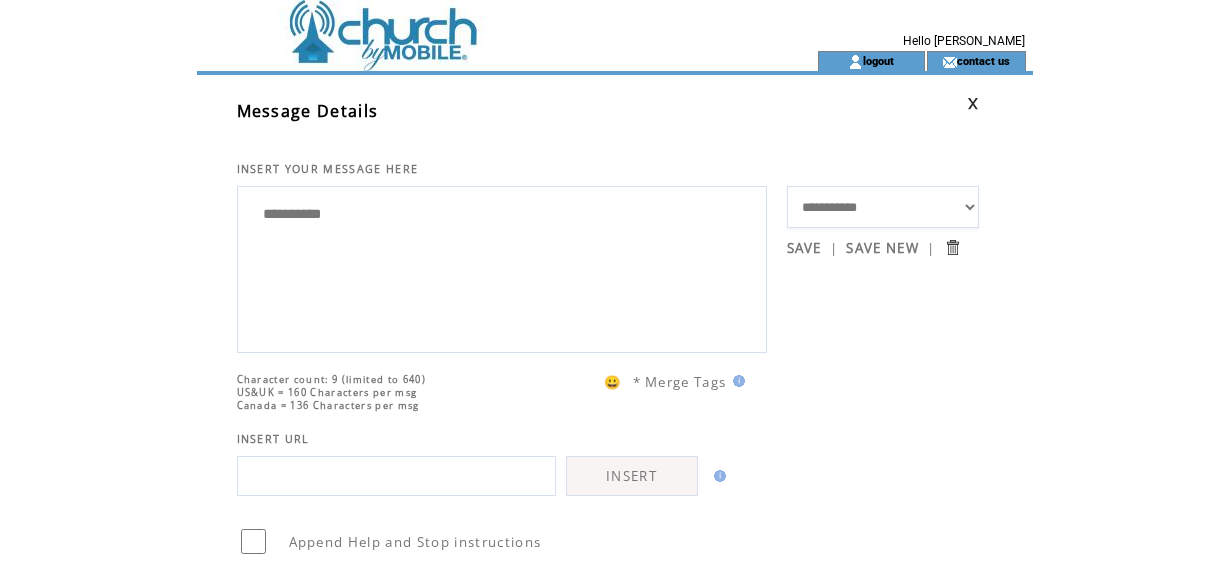click on "**********" at bounding box center [502, 267] 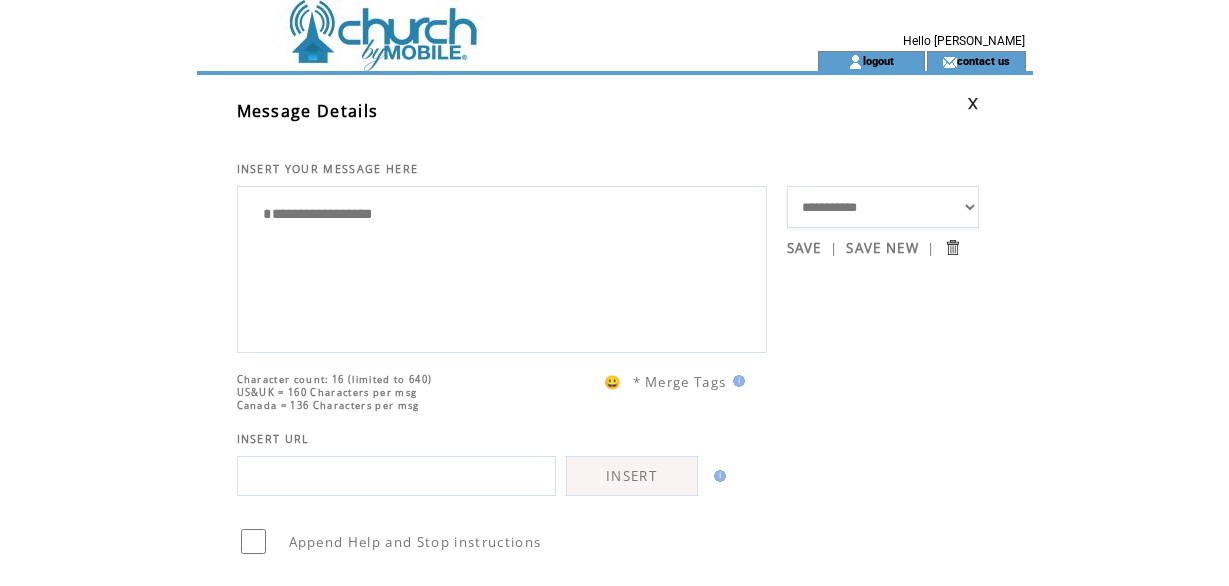 click on "**********" at bounding box center (502, 267) 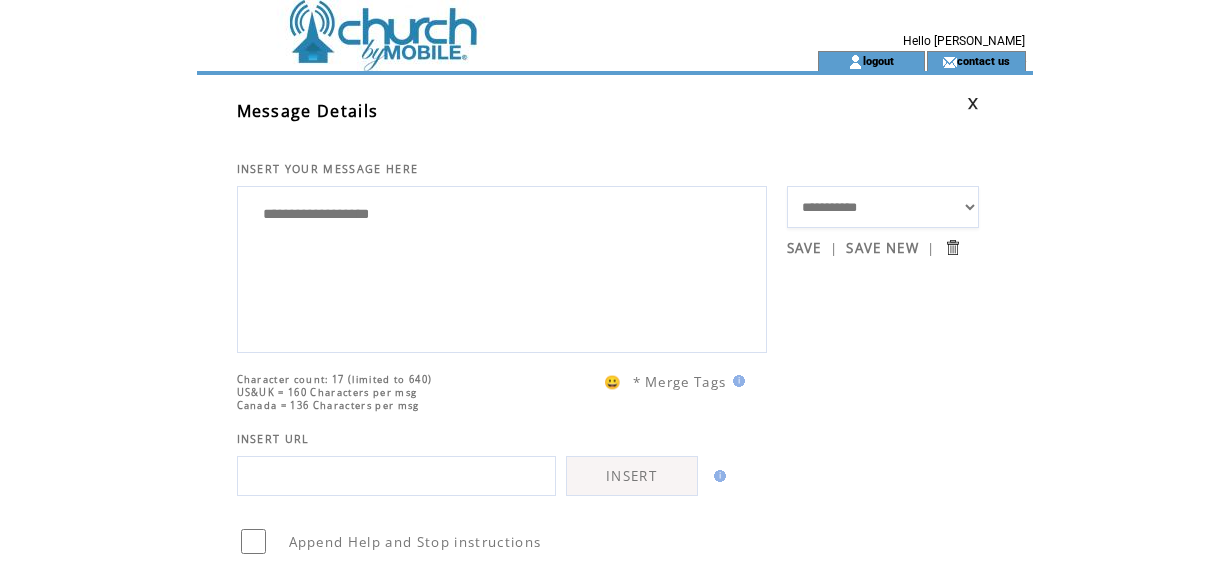click on "**********" at bounding box center (502, 267) 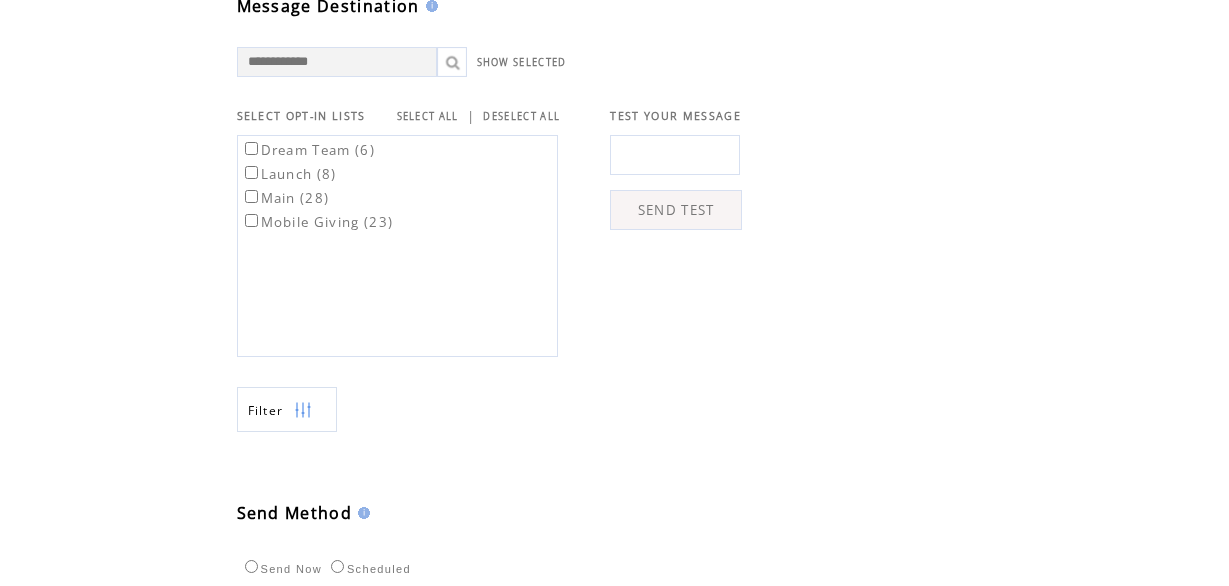 scroll, scrollTop: 628, scrollLeft: 0, axis: vertical 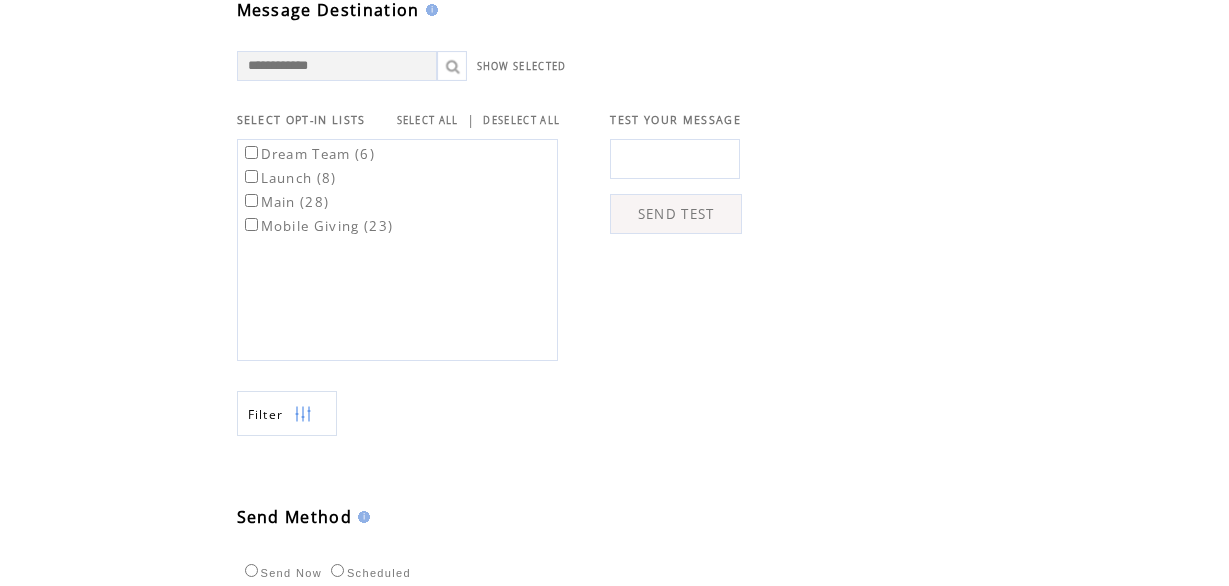 type on "**********" 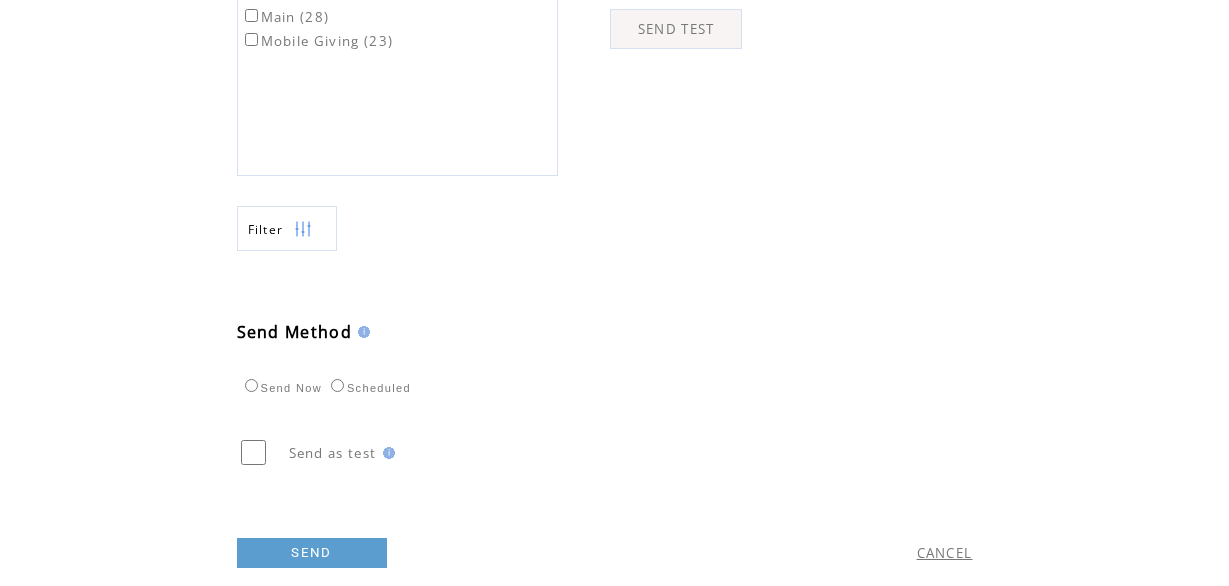scroll, scrollTop: 855, scrollLeft: 0, axis: vertical 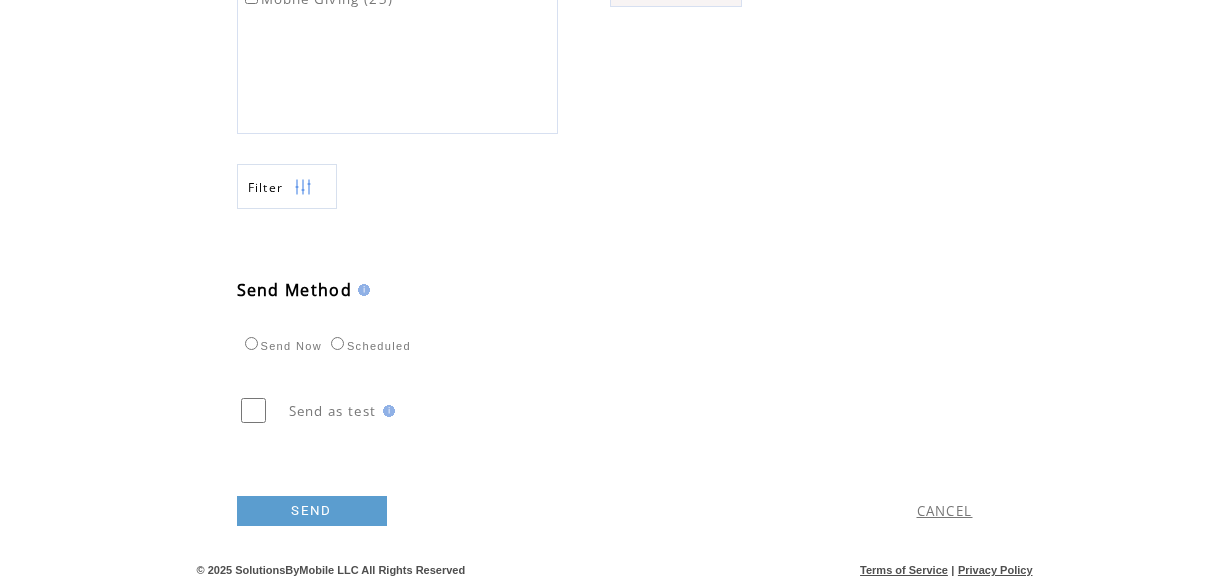 click on "SEND" at bounding box center [312, 511] 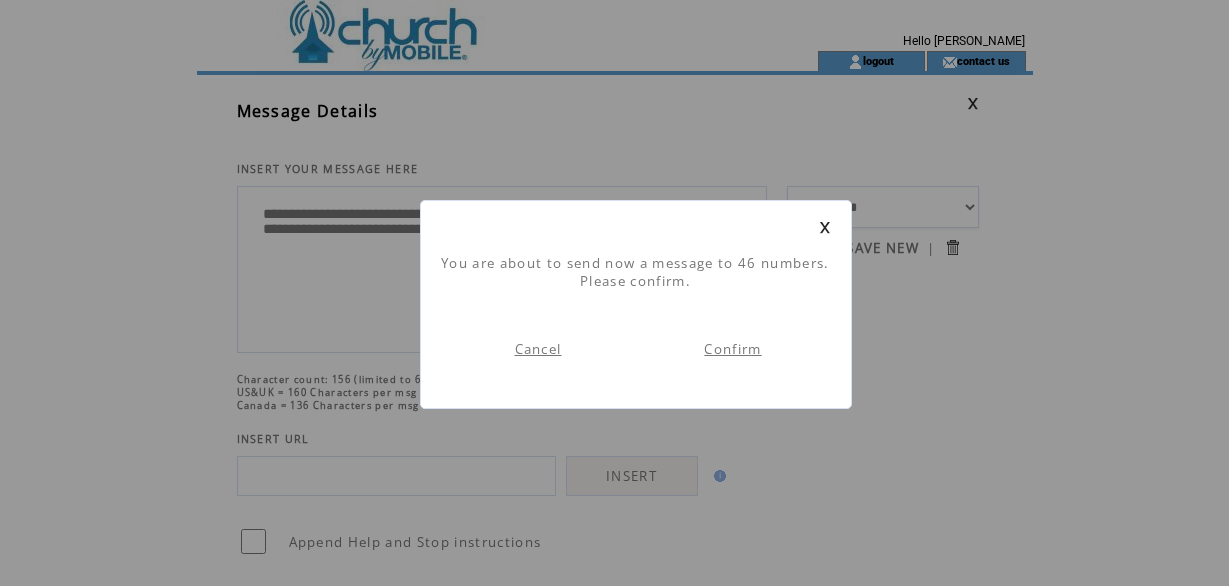scroll, scrollTop: 1, scrollLeft: 0, axis: vertical 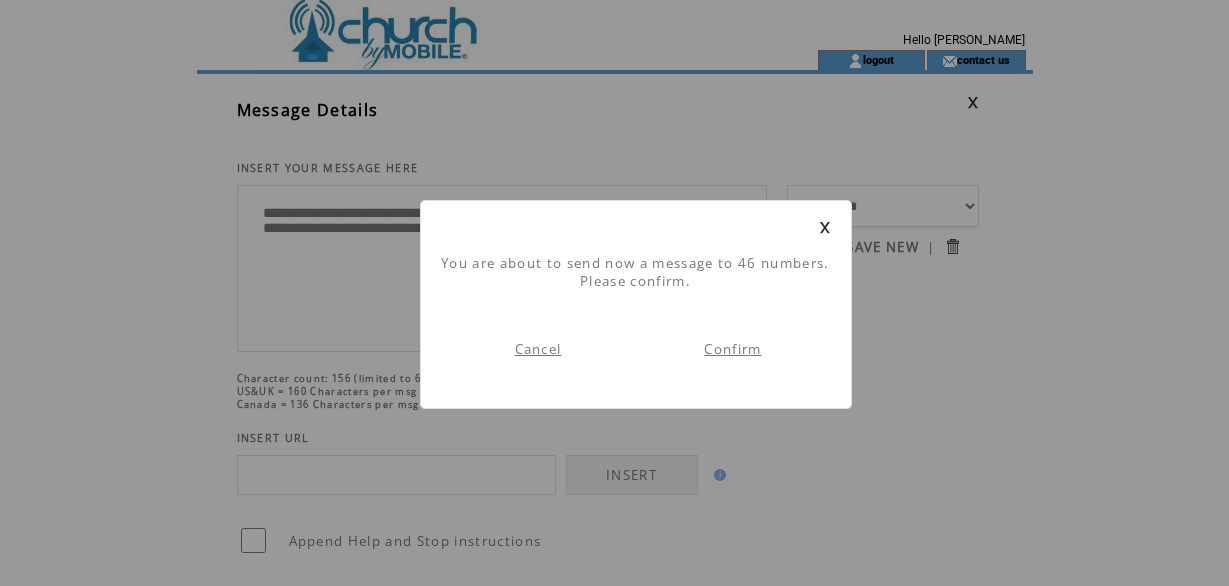 click on "Confirm" at bounding box center [732, 349] 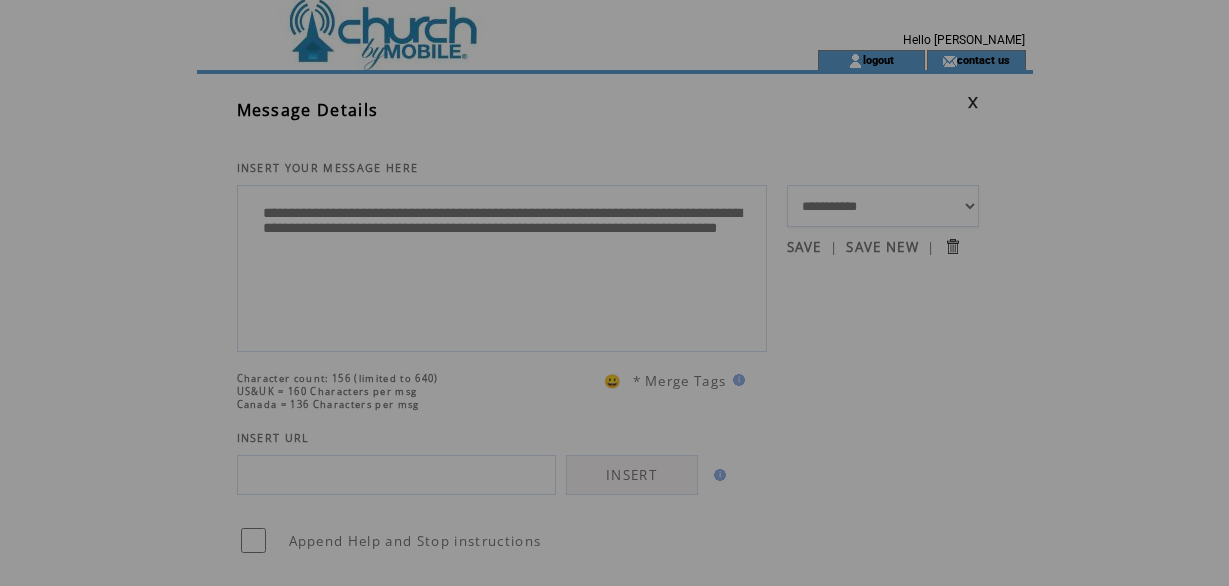 scroll, scrollTop: 0, scrollLeft: 0, axis: both 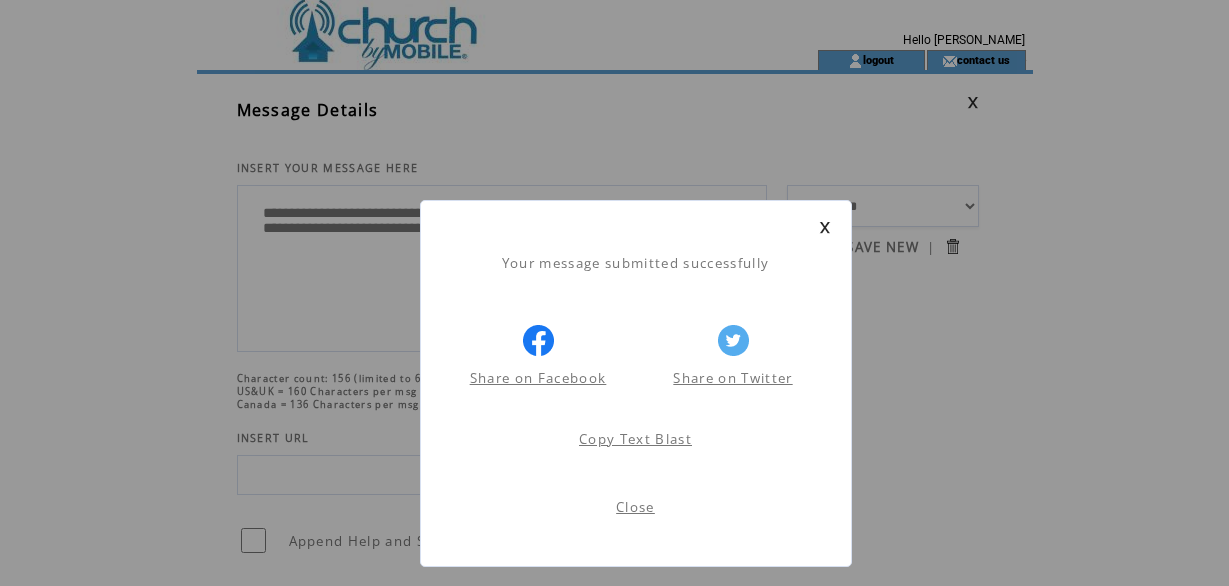 click on "Close" at bounding box center (635, 507) 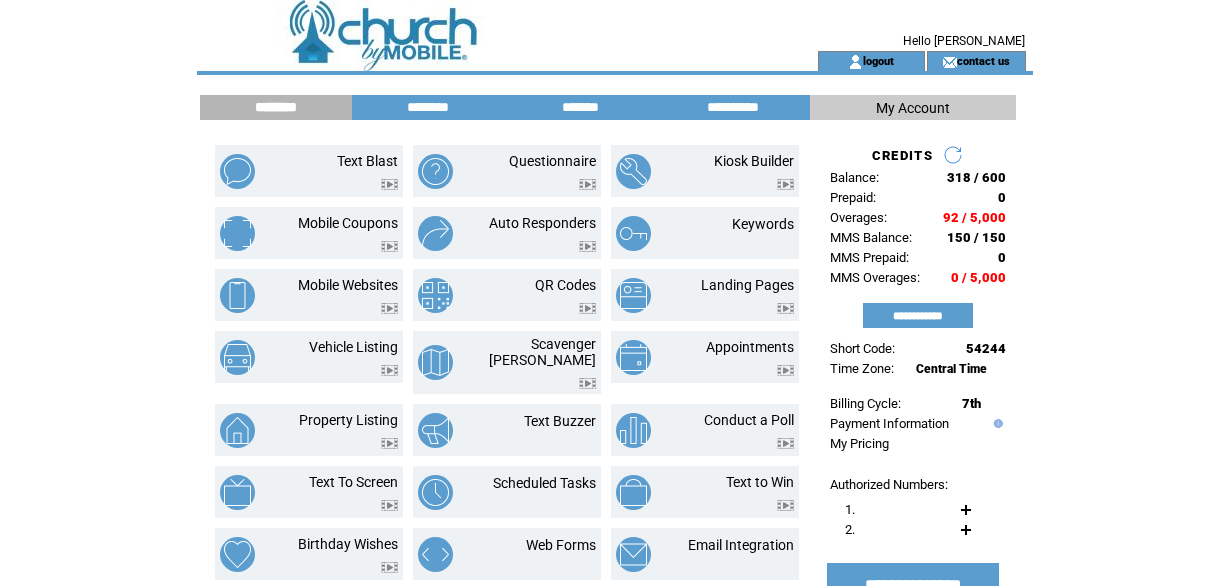scroll, scrollTop: 0, scrollLeft: 0, axis: both 